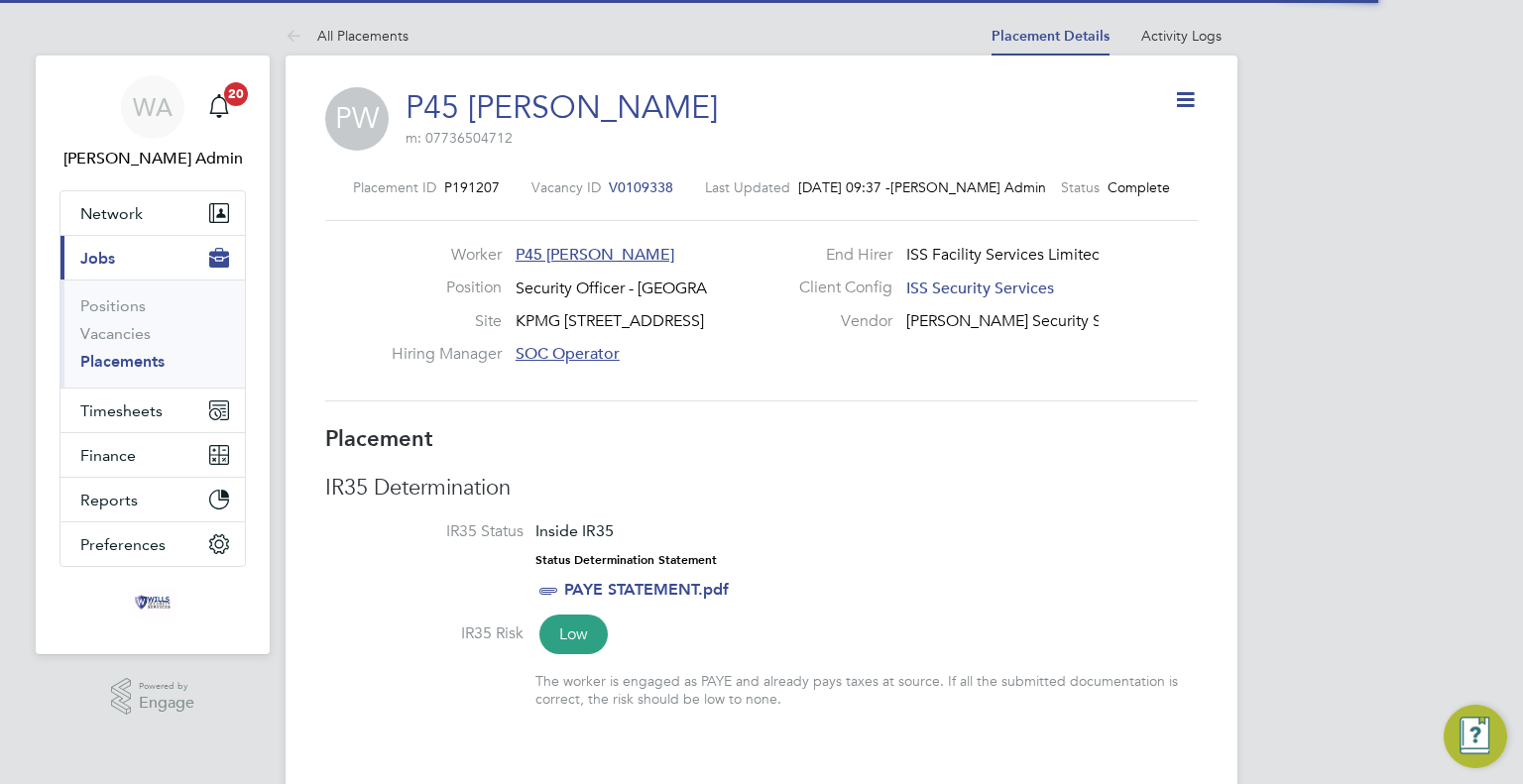 scroll, scrollTop: 0, scrollLeft: 0, axis: both 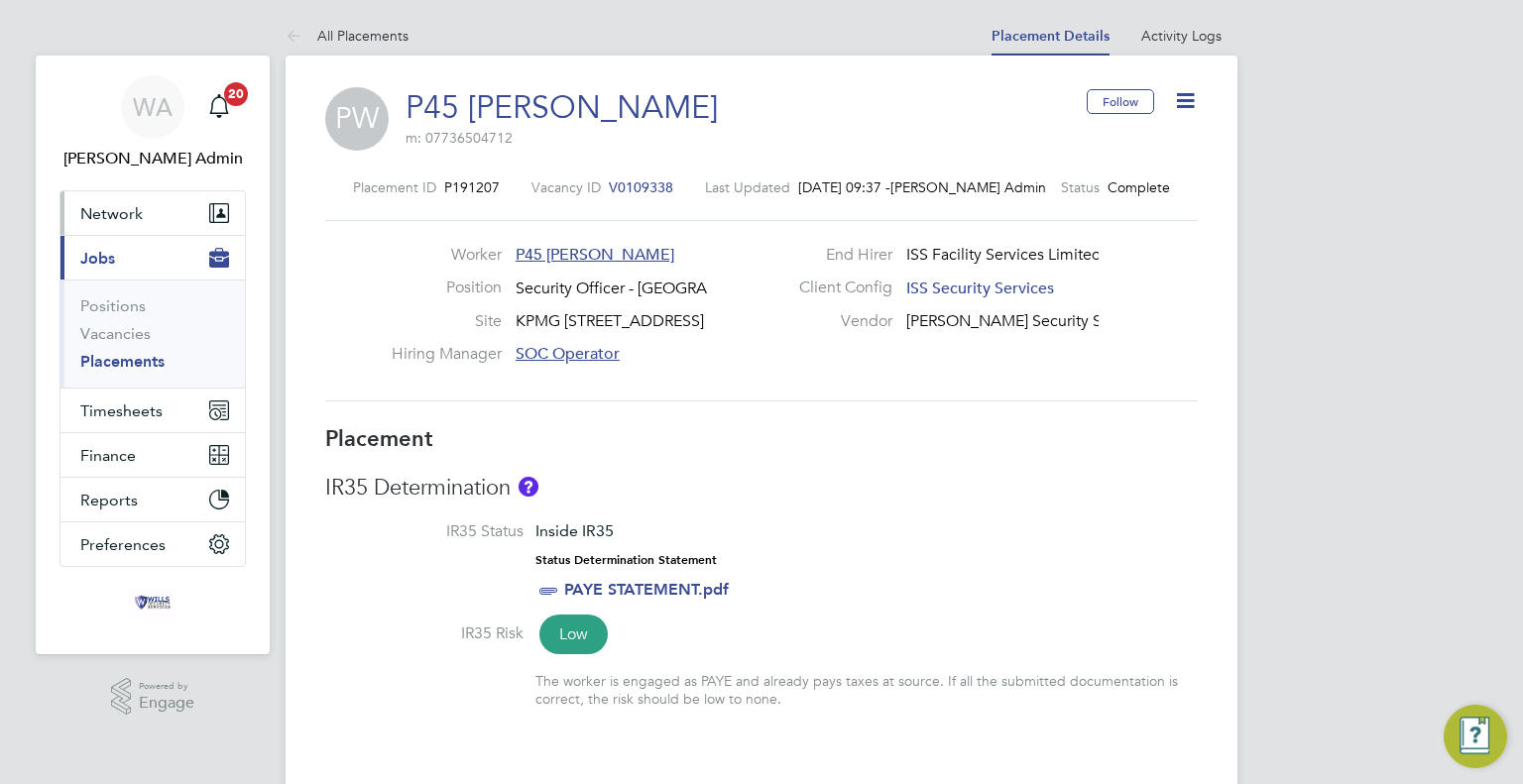 click on "Network" at bounding box center (153, 213) 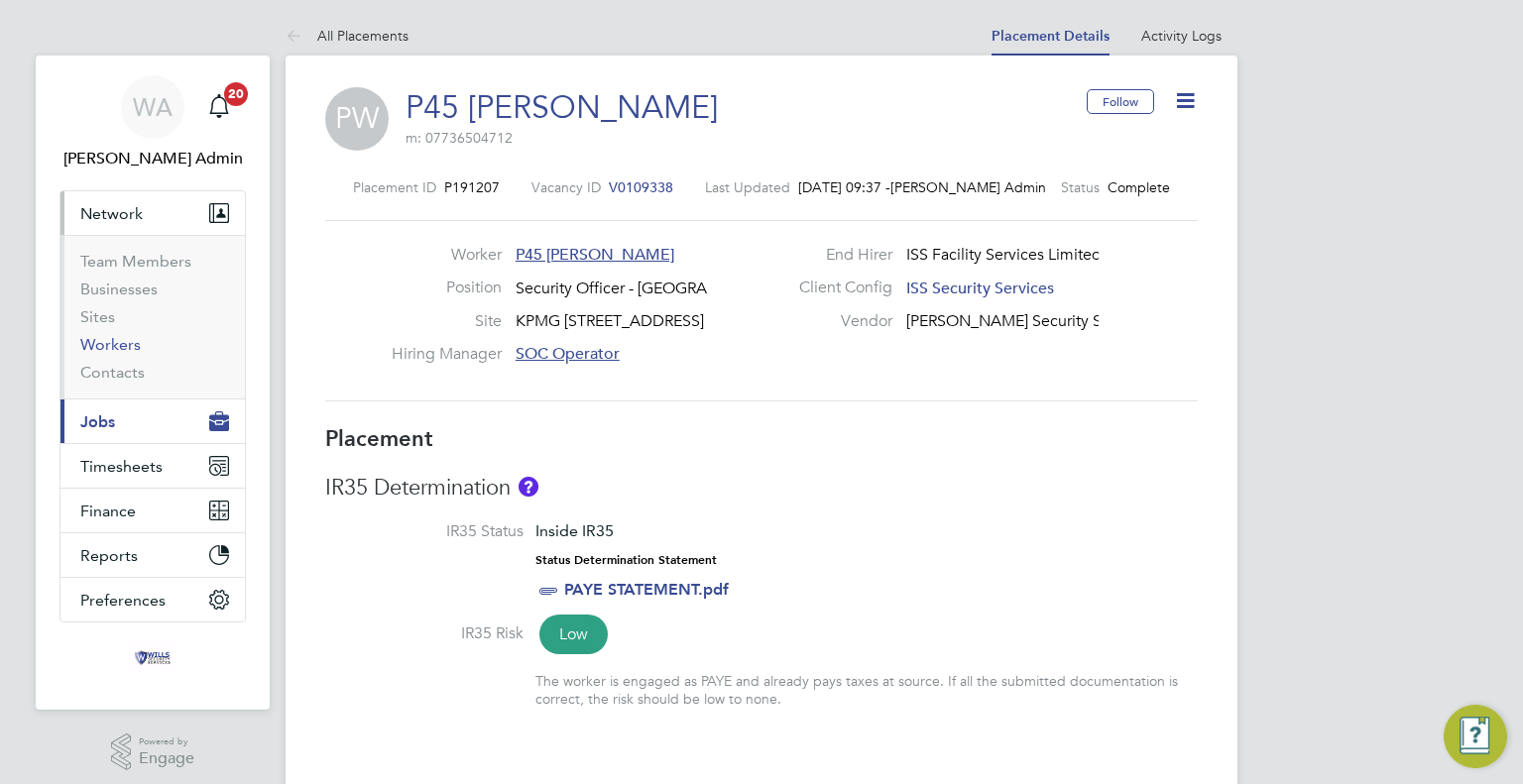 click on "Workers" at bounding box center [110, 344] 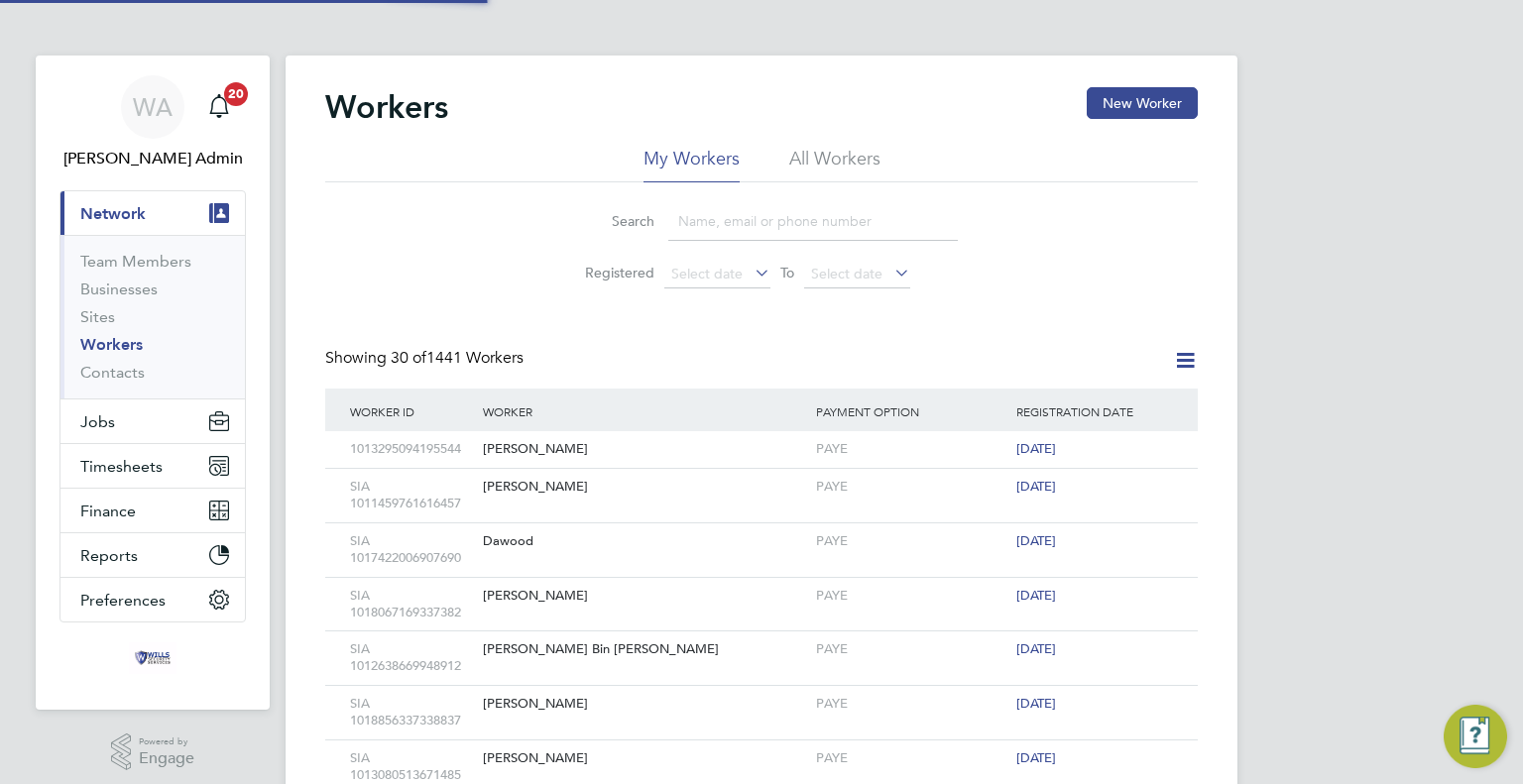 click 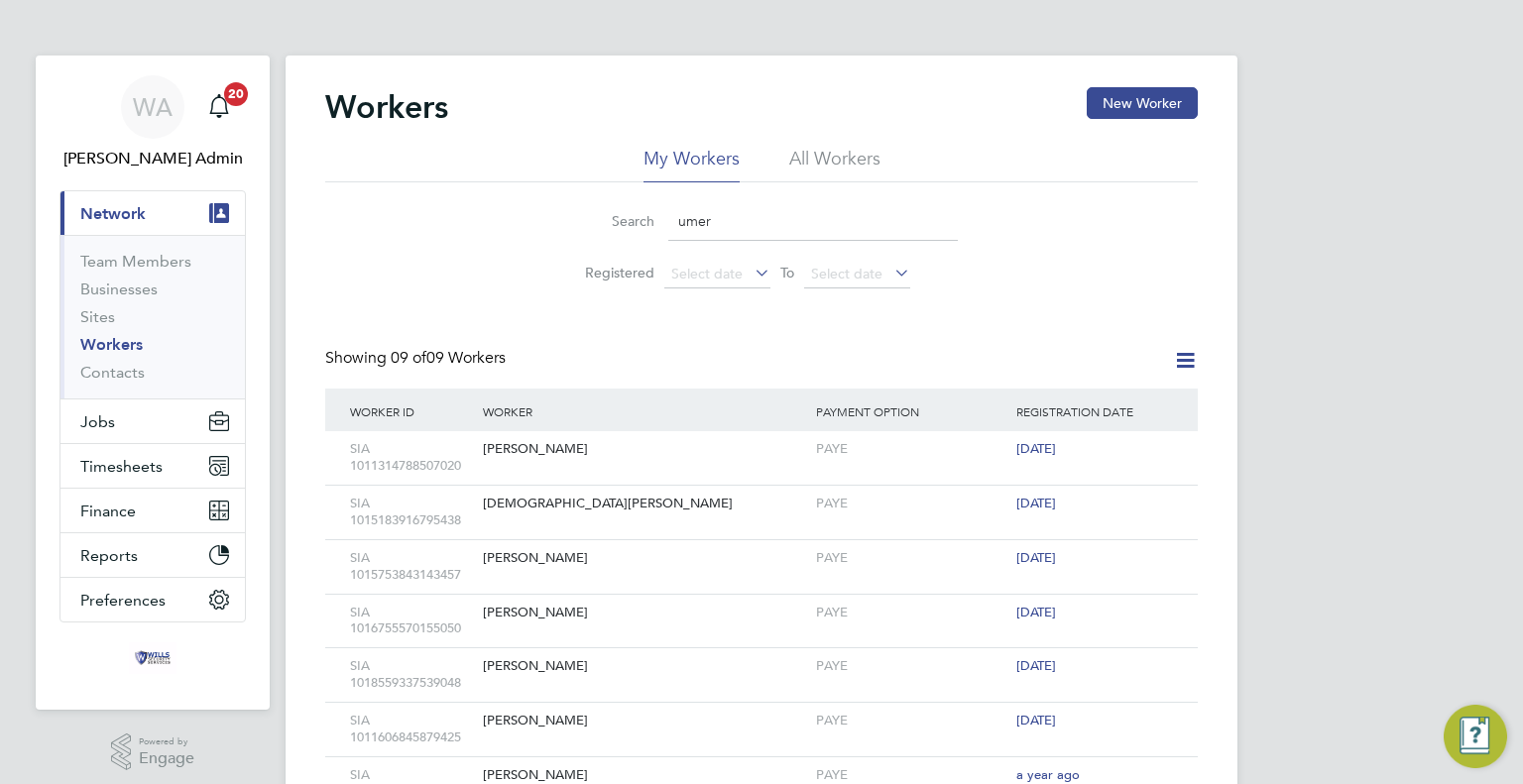 click on "umer" 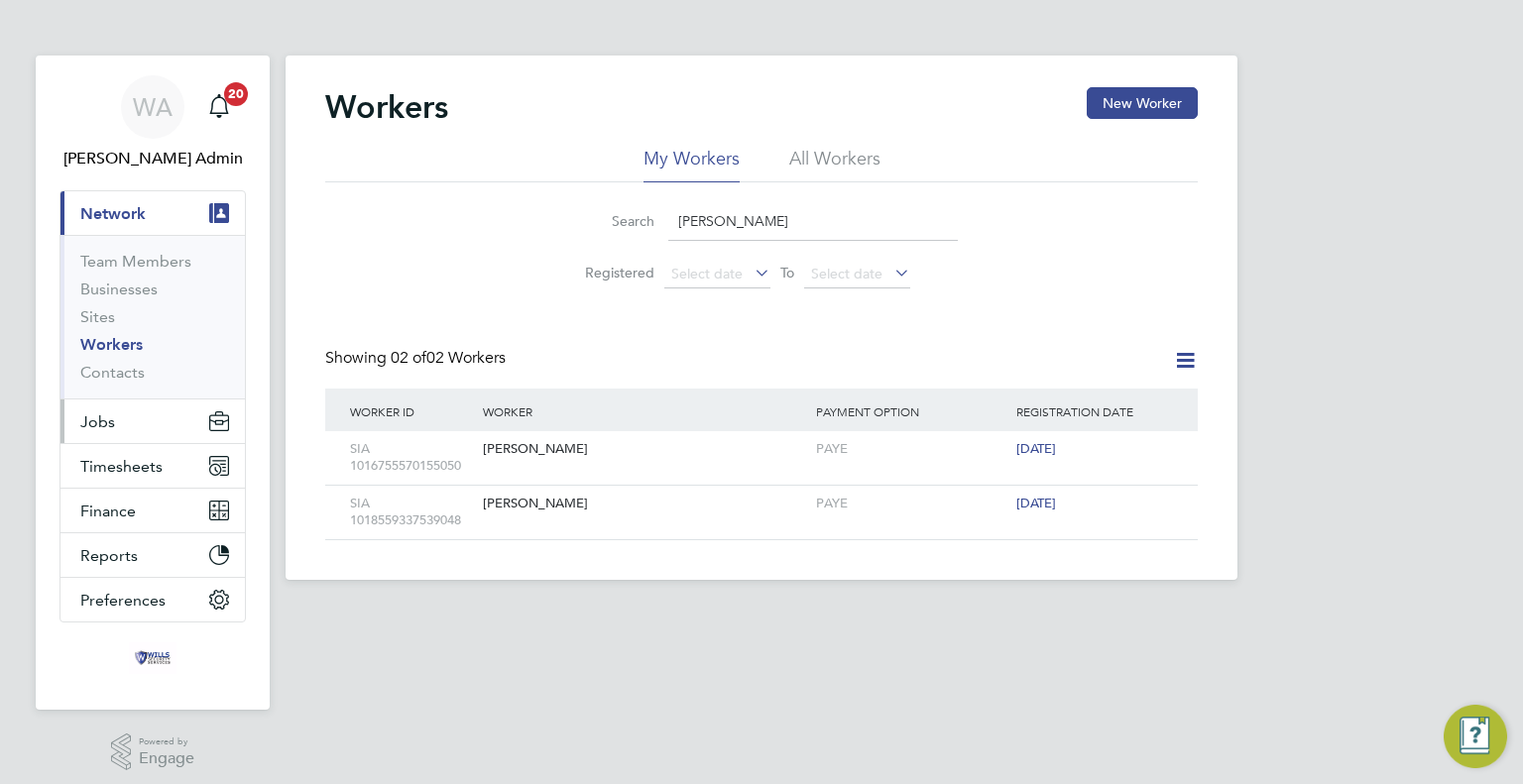type on "[PERSON_NAME]" 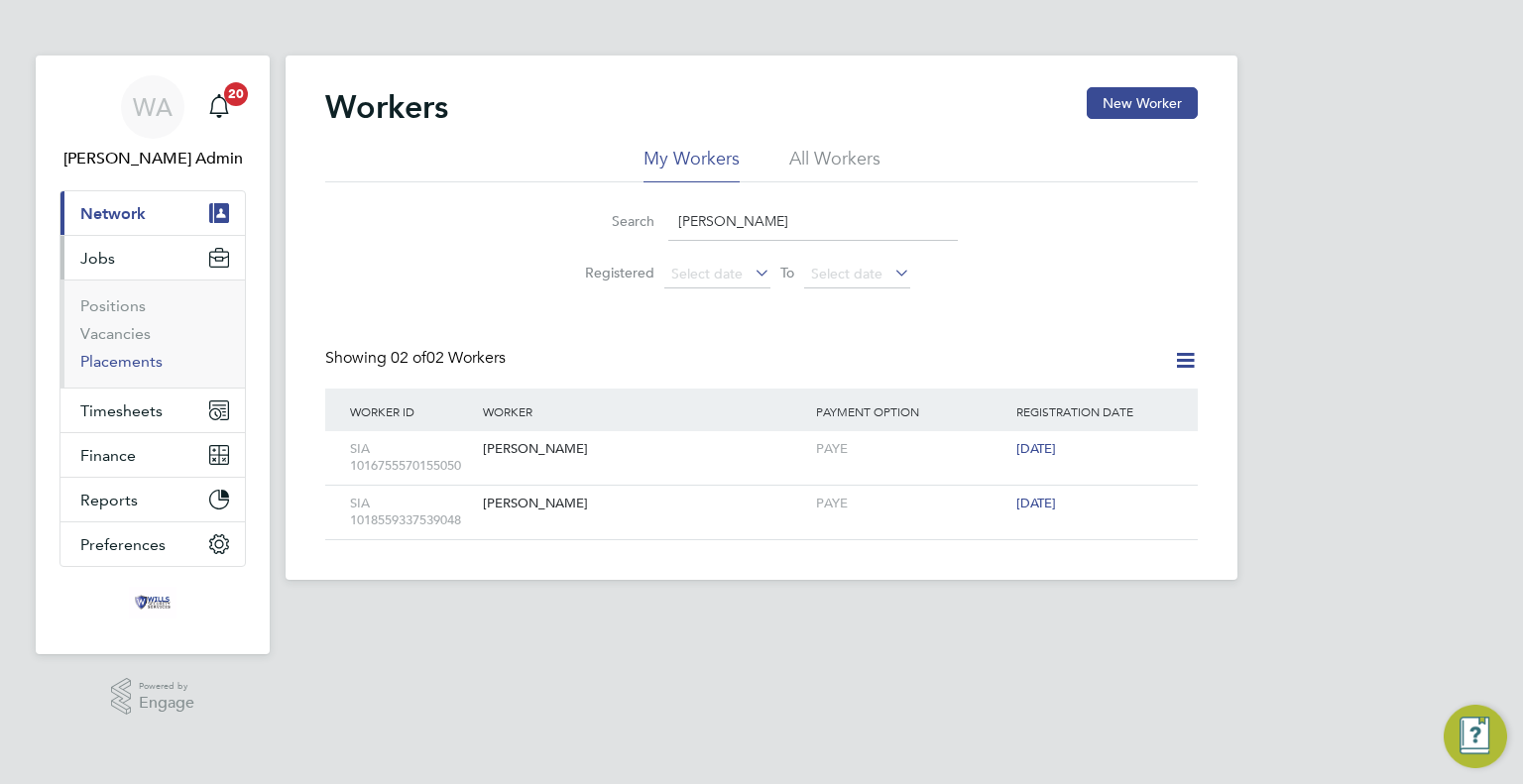 click on "Placements" at bounding box center [121, 361] 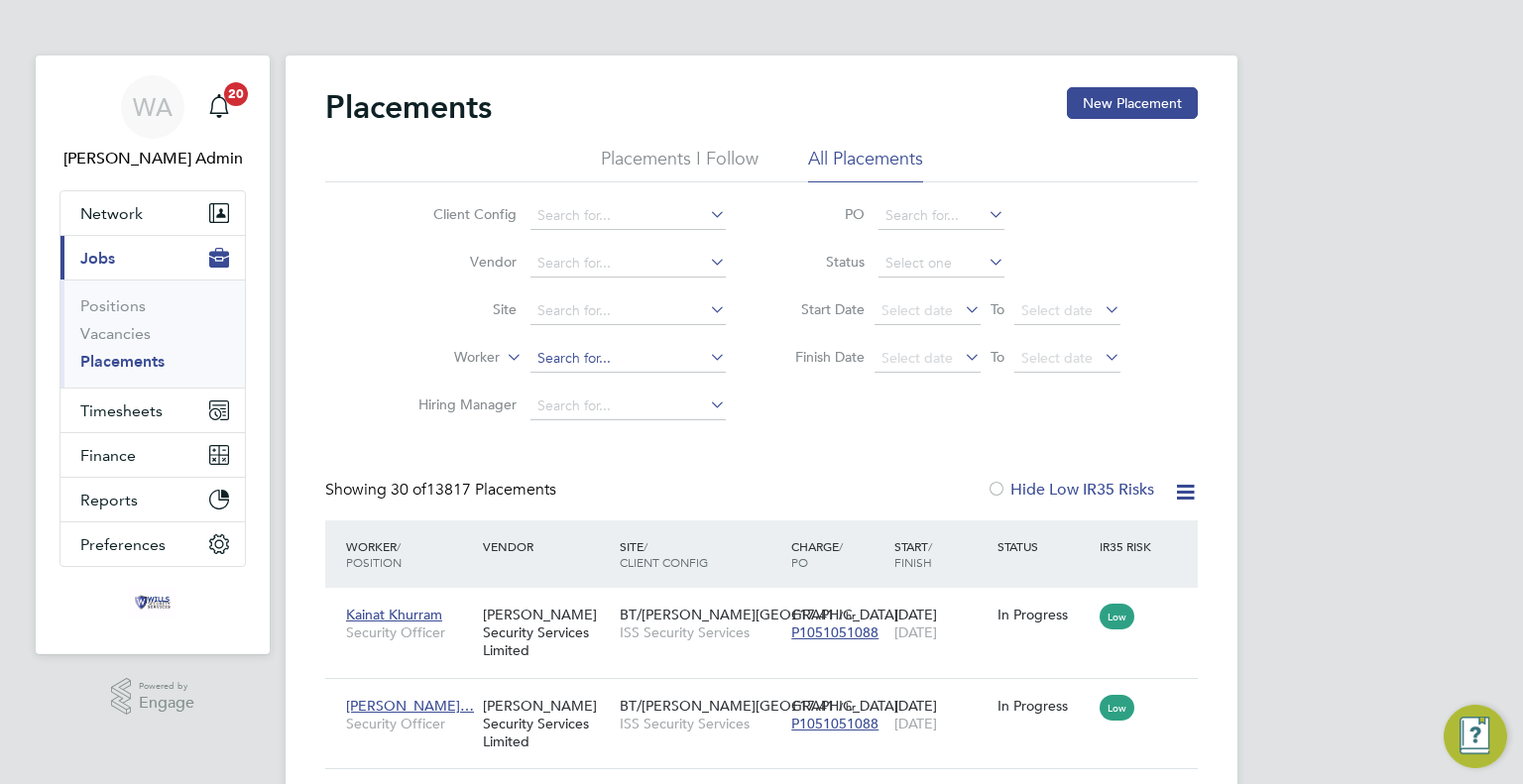 scroll, scrollTop: 9, scrollLeft: 9, axis: both 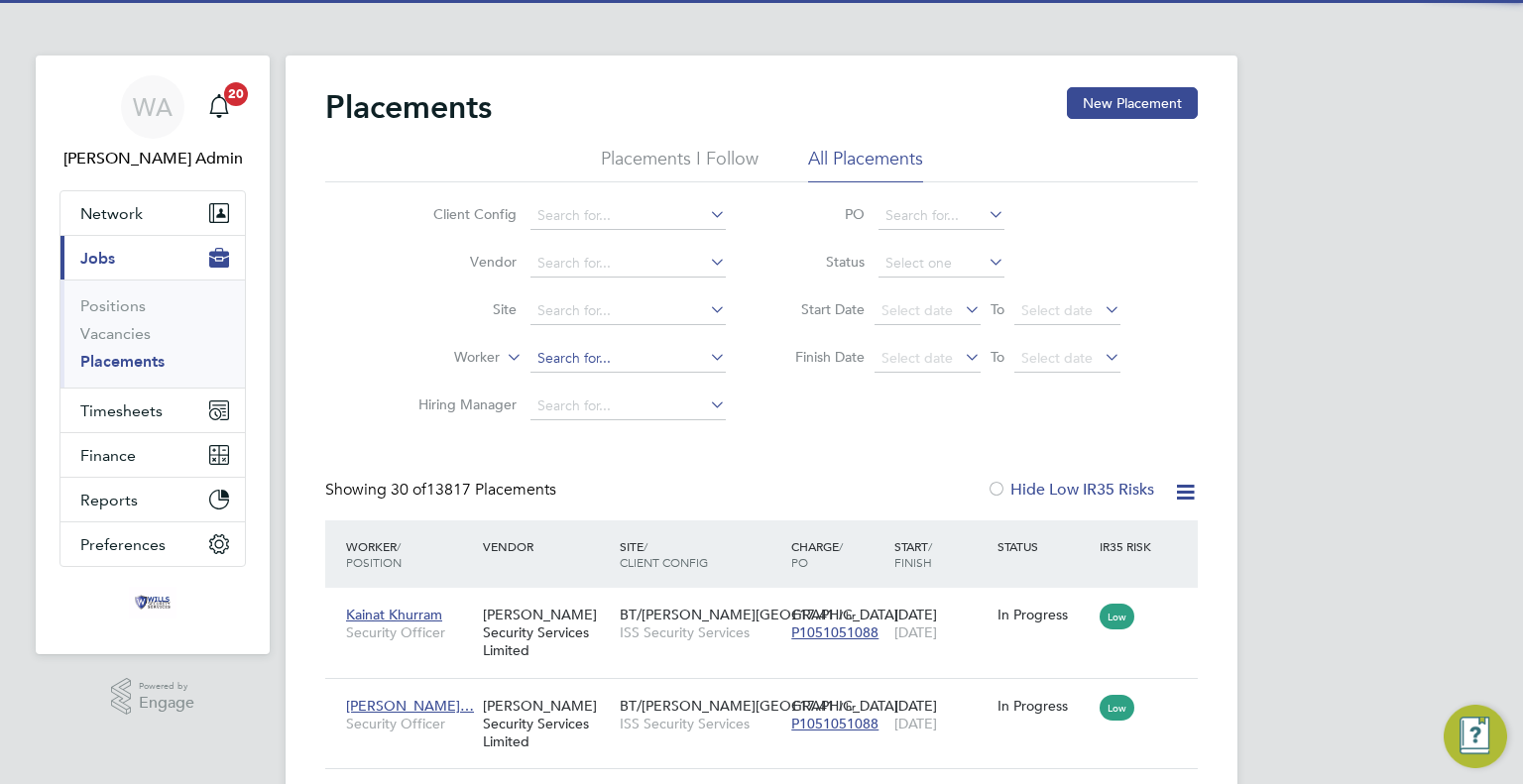 click 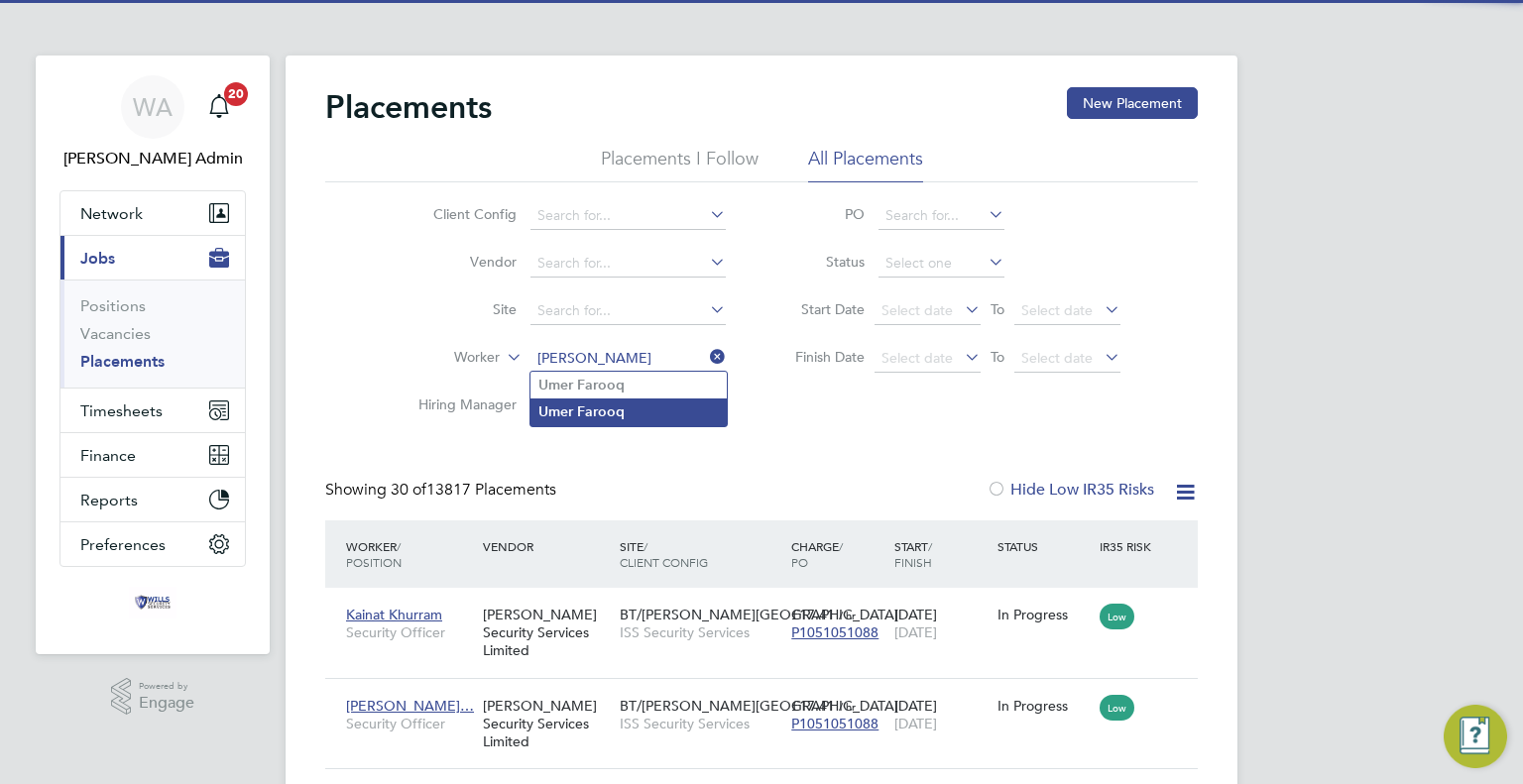 click on "Umer" 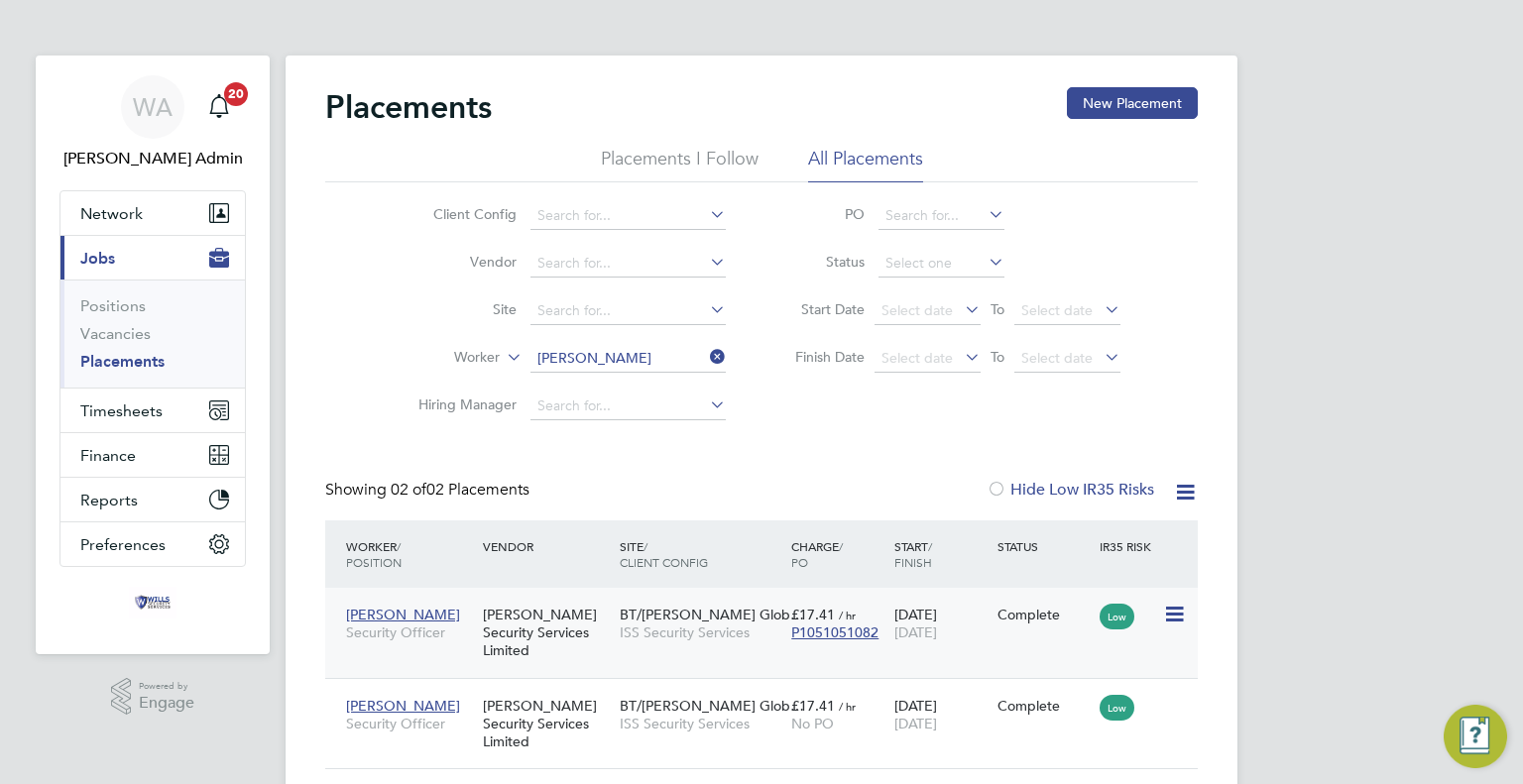 click on "[PERSON_NAME]" 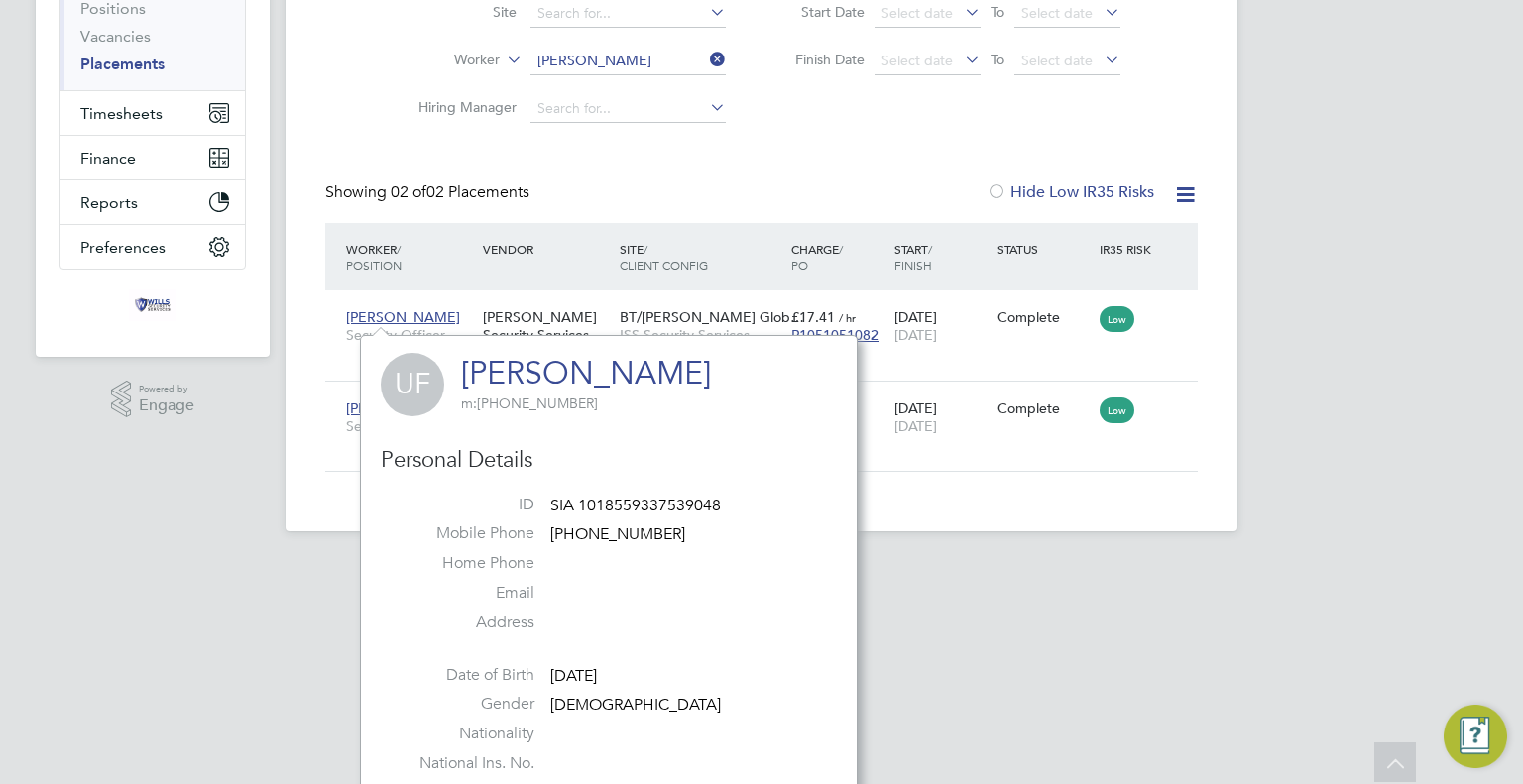 click on "WA   [PERSON_NAME] Admin   Notifications
20   Applications:   Network
Team Members   Businesses   Sites   Workers   Contacts   Current page:   Jobs
Positions   Vacancies   Placements   Timesheets
Timesheets   Expenses   Finance
Invoices & Credit Notes   Statements   Payments   Reports
Margin Report   CIS Reports   Report Downloads   Preferences
My Business   Doc. Requirements   Notifications   VMS Configurations   Activity Logs
.st0{fill:#C0C1C2;}
Powered by Engage Placements New Placement Placements I Follow All Placements Client Config   Vendor     Site     Worker   [PERSON_NAME]   Hiring Manager   PO   Status   Start Date
Select date
To
Select date
Finish Date
Select date
To
Select date" at bounding box center (762, 133) 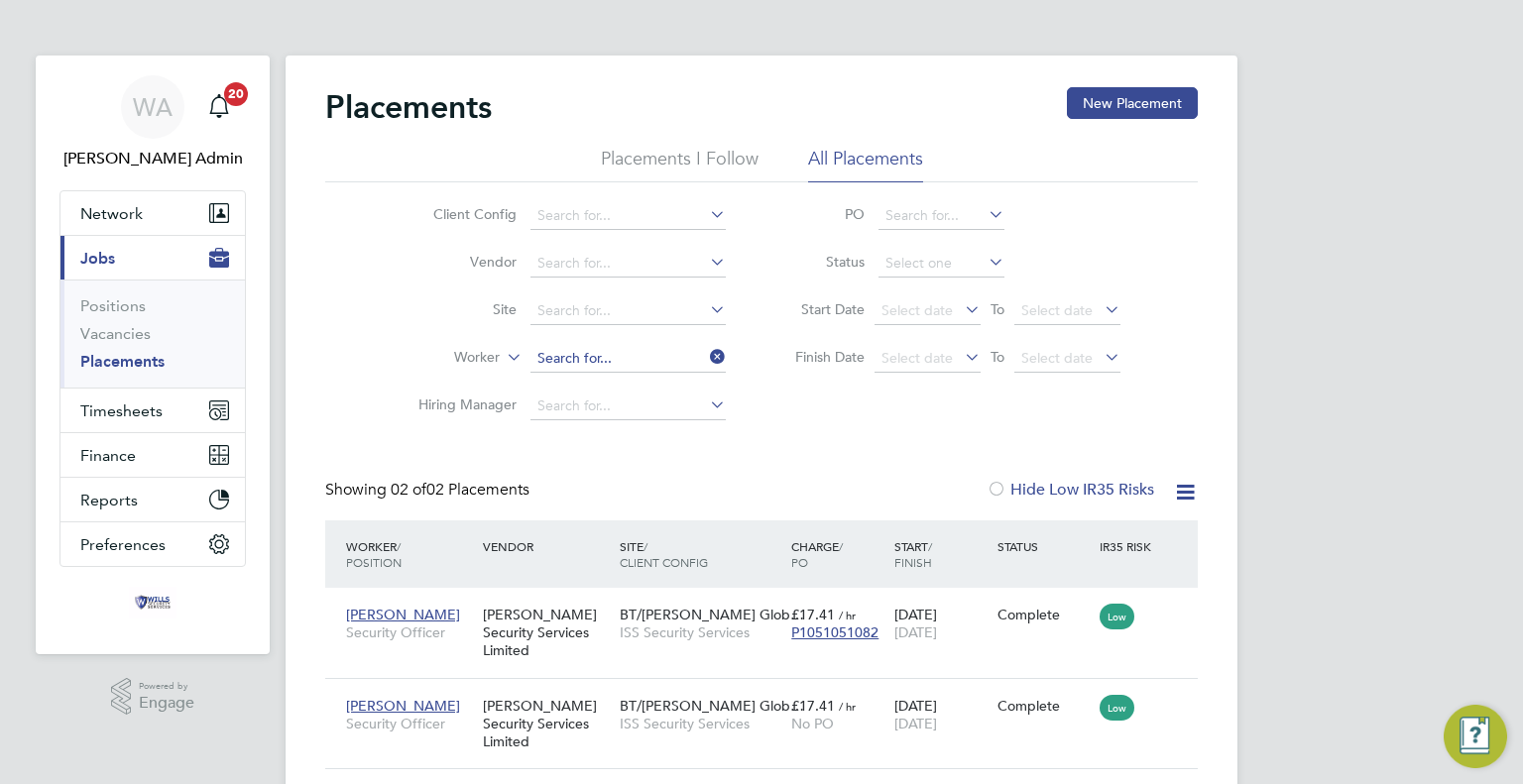 click 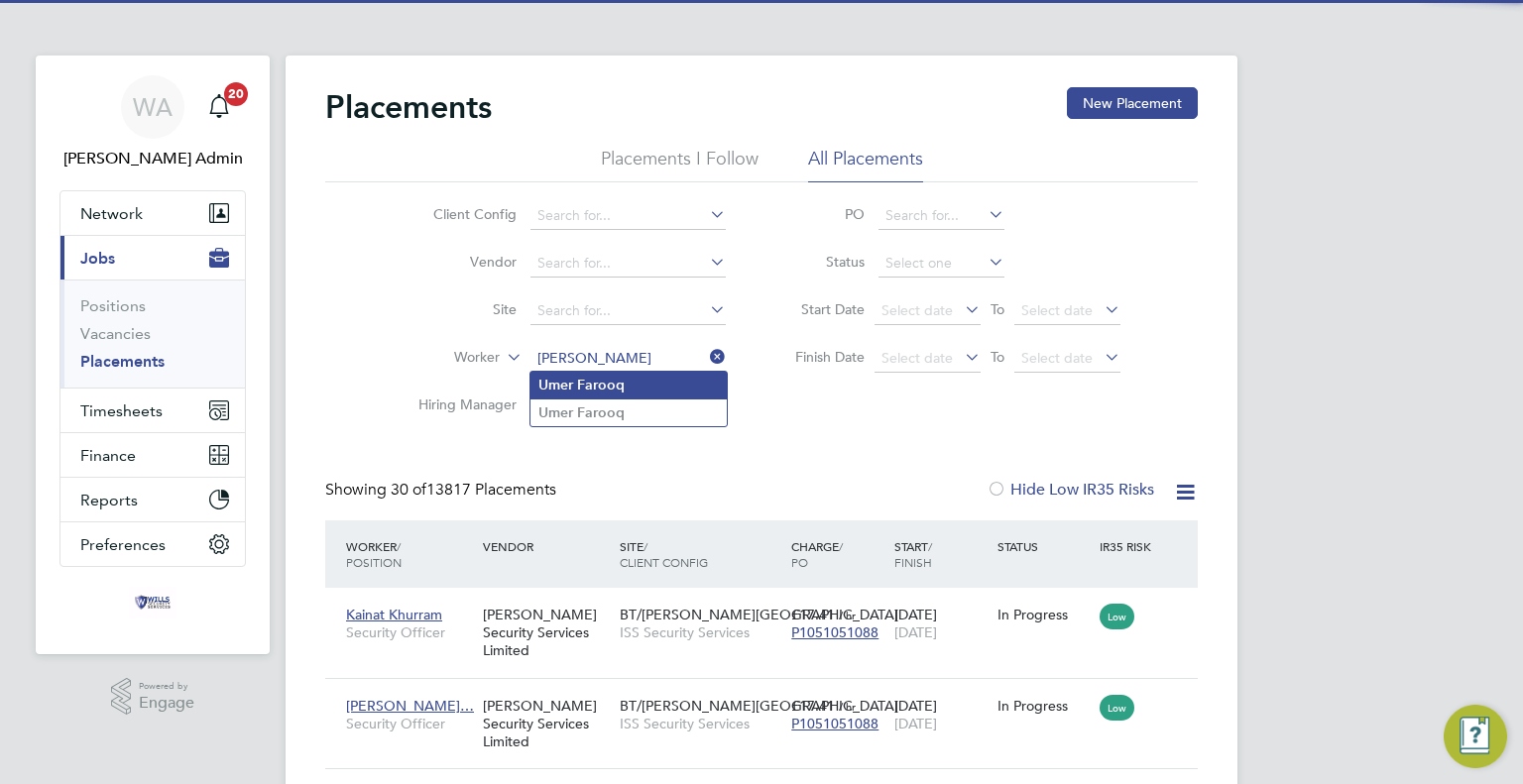 click on "Farooq" 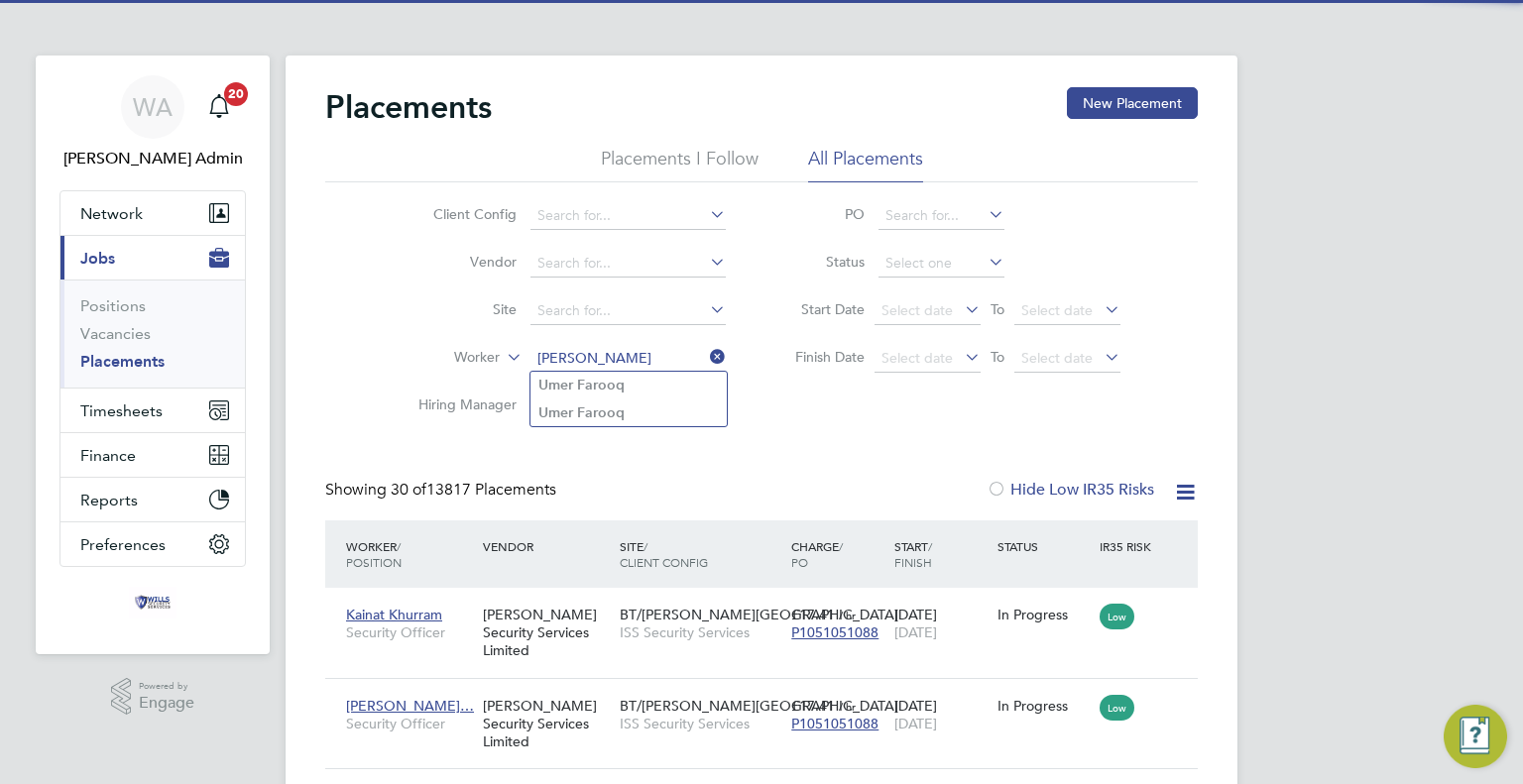 type on "[PERSON_NAME]" 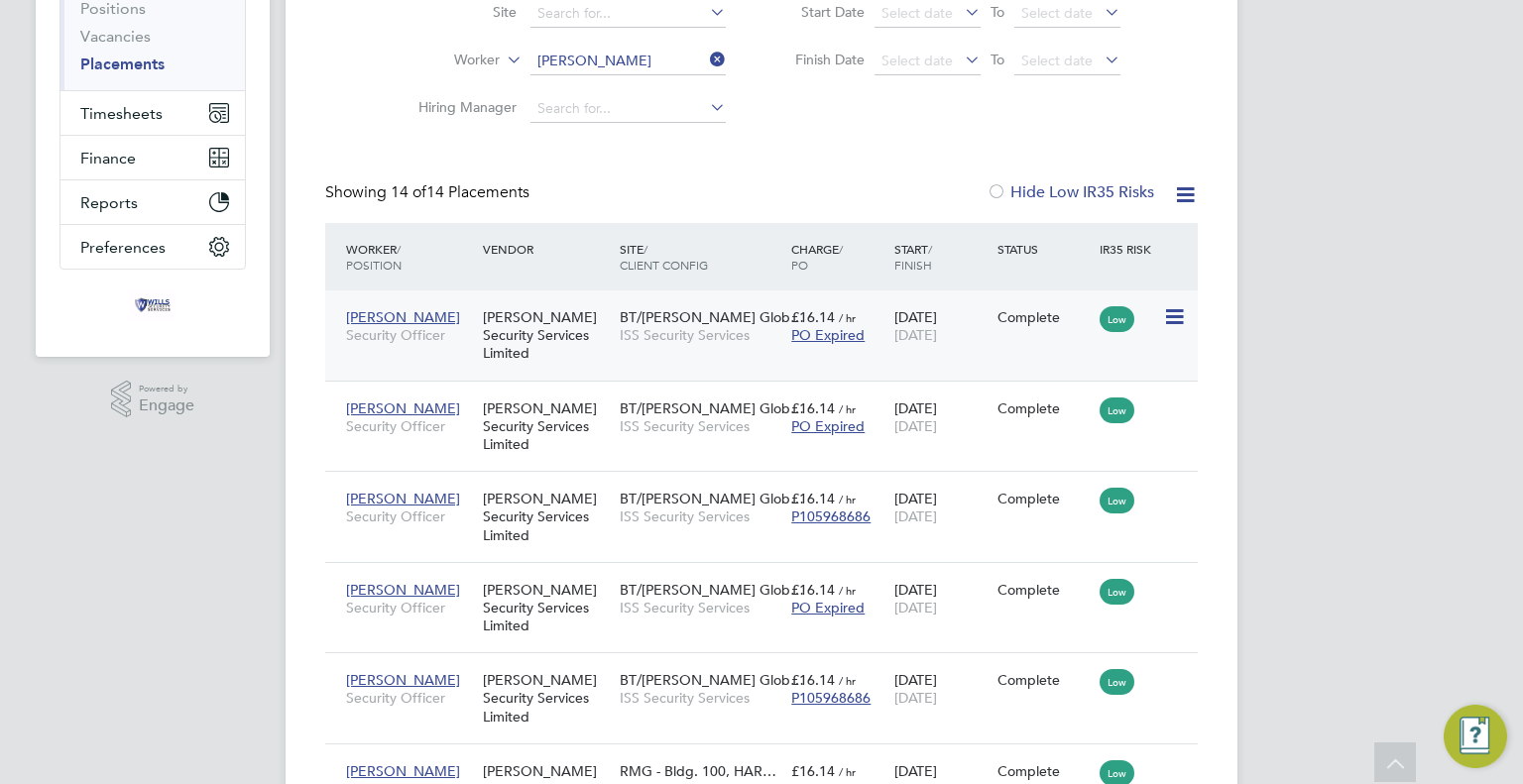 click on "[PERSON_NAME]" 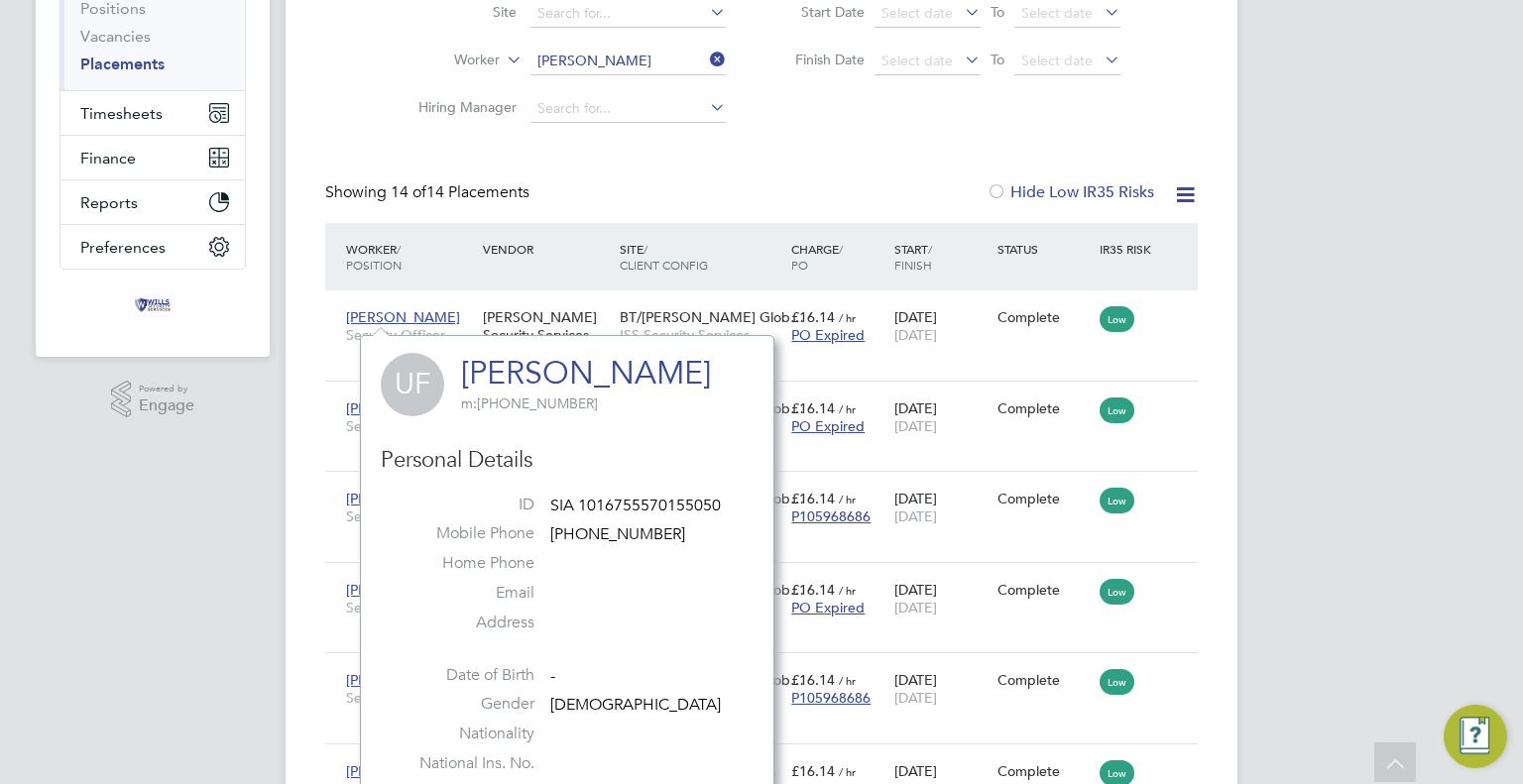 click on "WA   [PERSON_NAME] Admin   Notifications
20   Applications:   Network
Team Members   Businesses   Sites   Workers   Contacts   Current page:   Jobs
Positions   Vacancies   Placements   Timesheets
Timesheets   Expenses   Finance
Invoices & Credit Notes   Statements   Payments   Reports
Margin Report   CIS Reports   Report Downloads   Preferences
My Business   Doc. Requirements   Notifications   VMS Configurations   Activity Logs
.st0{fill:#C0C1C2;}
Powered by Engage Placements New Placement Placements I Follow All Placements Client Config   Vendor     Site     Worker   [PERSON_NAME]   Hiring Manager   PO   Status   Start Date
Select date
To
Select date
Finish Date
Select date
To
Select date
Showing" at bounding box center (762, 677) 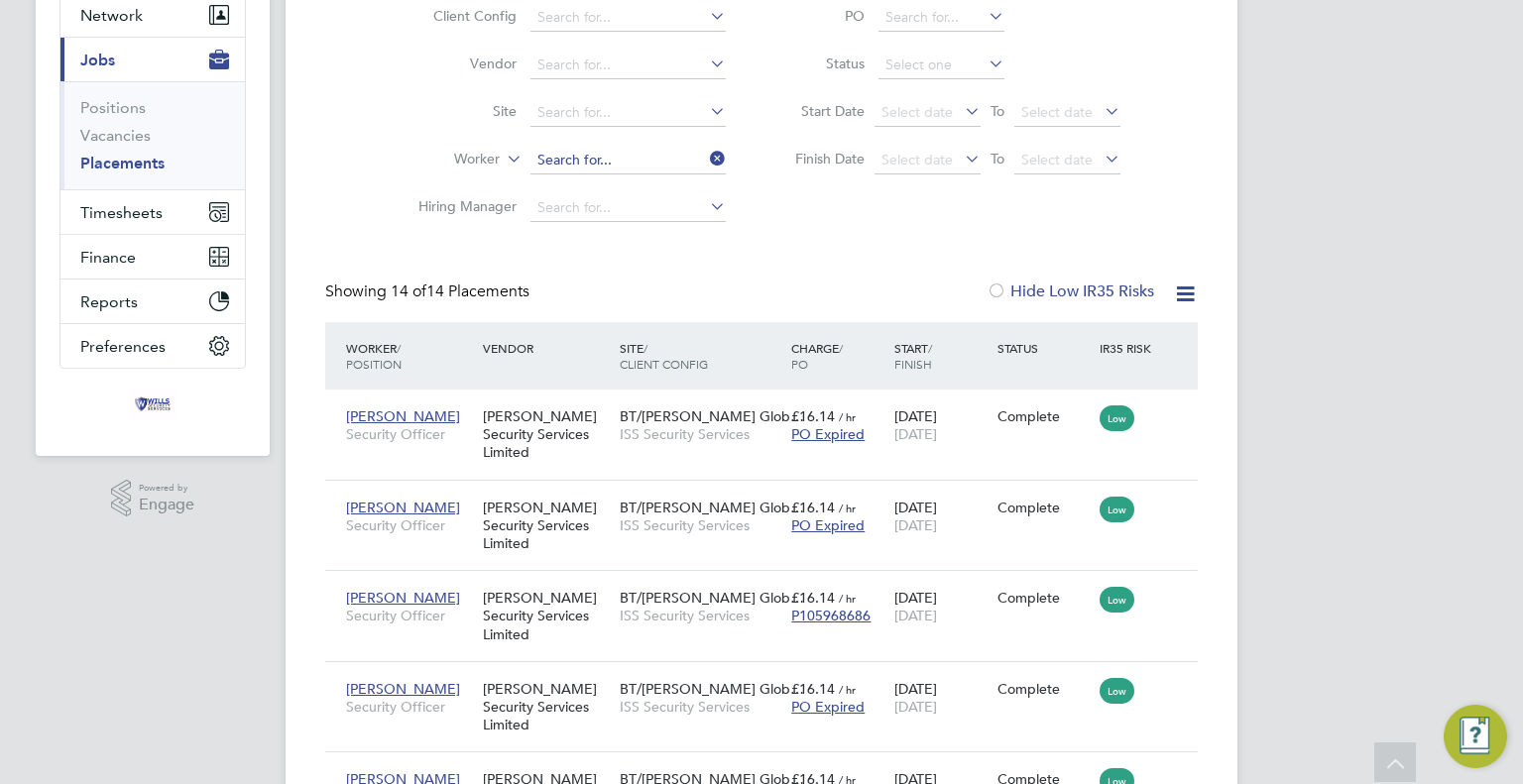 click on "Placements I Follow All Placements Client Config   Vendor     Site     Worker     Hiring Manager   PO   Status   Start Date
Select date
To
Select date
Finish Date
Select date
To
Select date" 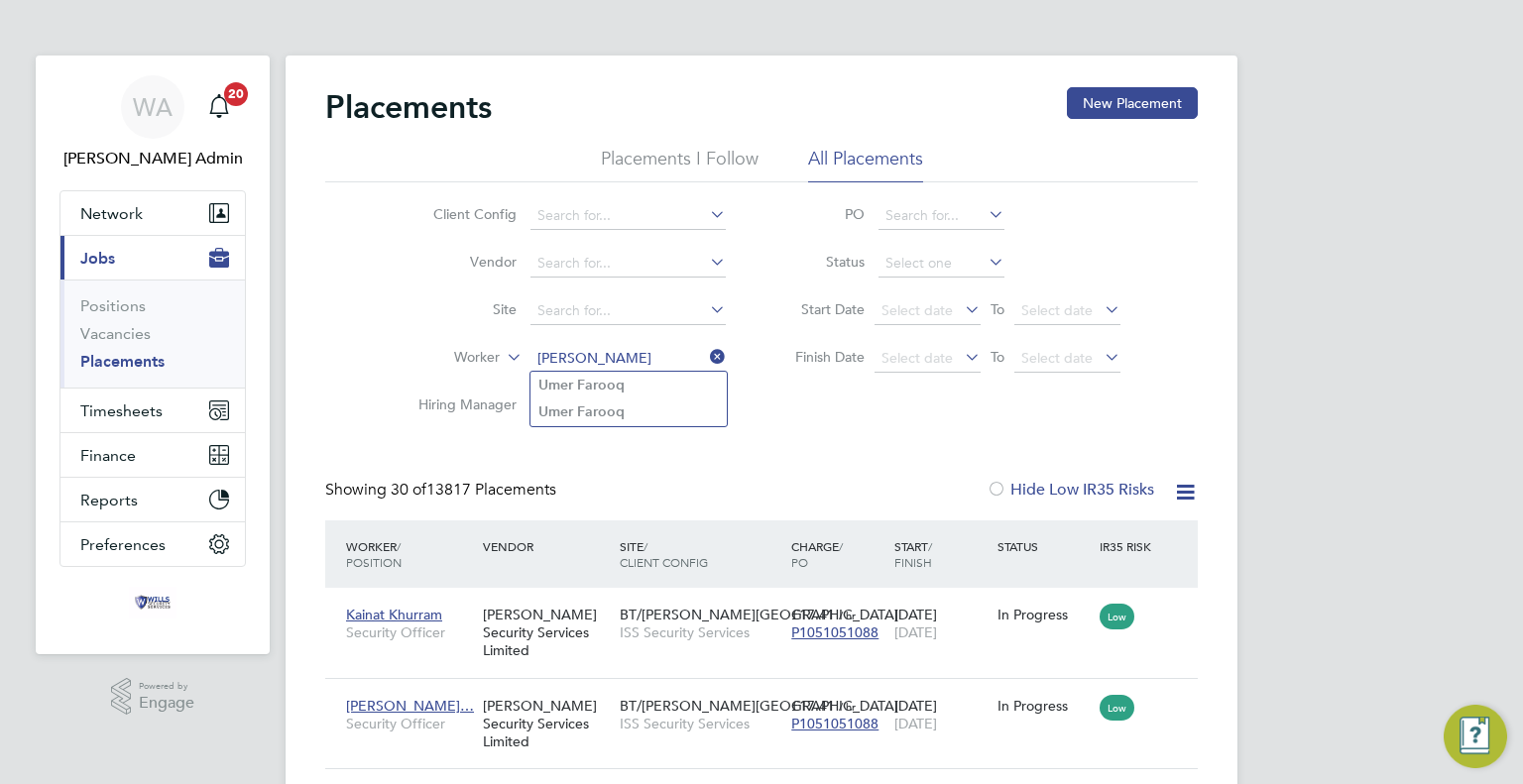 click on "Farooq" 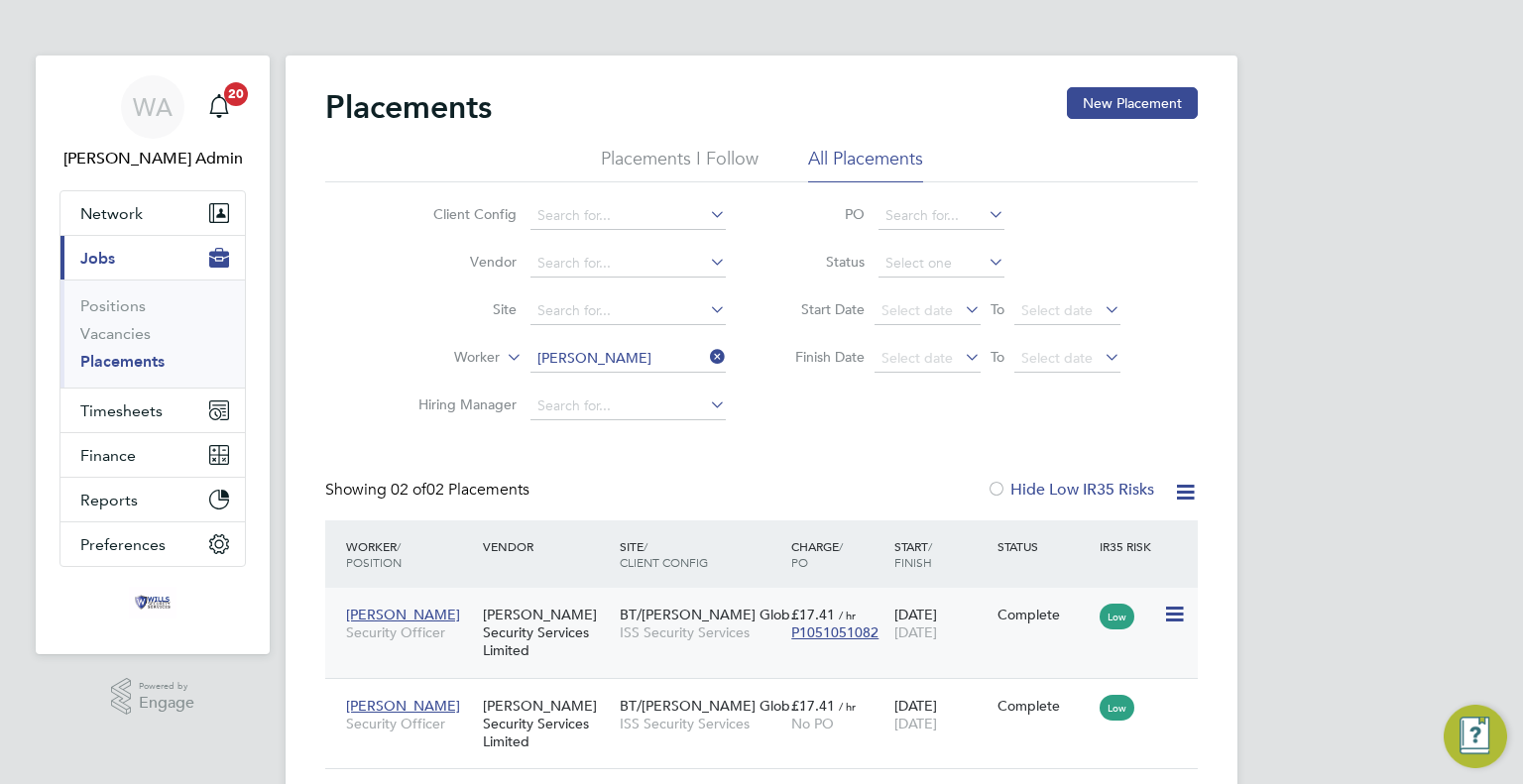 click on "[PERSON_NAME]" 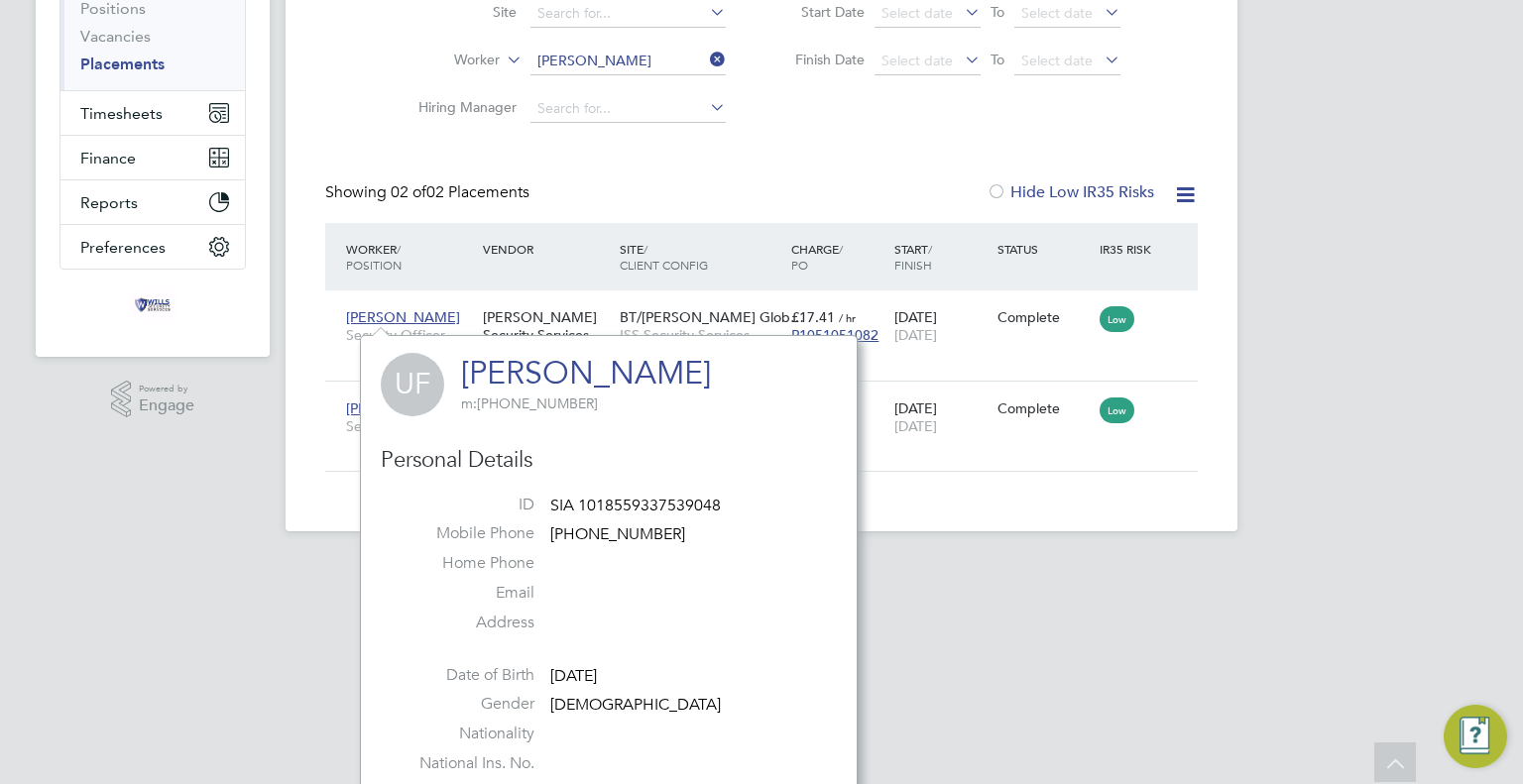 click on "WA   [PERSON_NAME] Admin   Notifications
20   Applications:   Network
Team Members   Businesses   Sites   Workers   Contacts   Current page:   Jobs
Positions   Vacancies   Placements   Timesheets
Timesheets   Expenses   Finance
Invoices & Credit Notes   Statements   Payments   Reports
Margin Report   CIS Reports   Report Downloads   Preferences
My Business   Doc. Requirements   Notifications   VMS Configurations   Activity Logs
.st0{fill:#C0C1C2;}
Powered by Engage Placements New Placement Placements I Follow All Placements Client Config   Vendor     Site     Worker   [PERSON_NAME]   Hiring Manager   PO   Status   Start Date
Select date
To
Select date
Finish Date
Select date
To
Select date" at bounding box center [762, 133] 